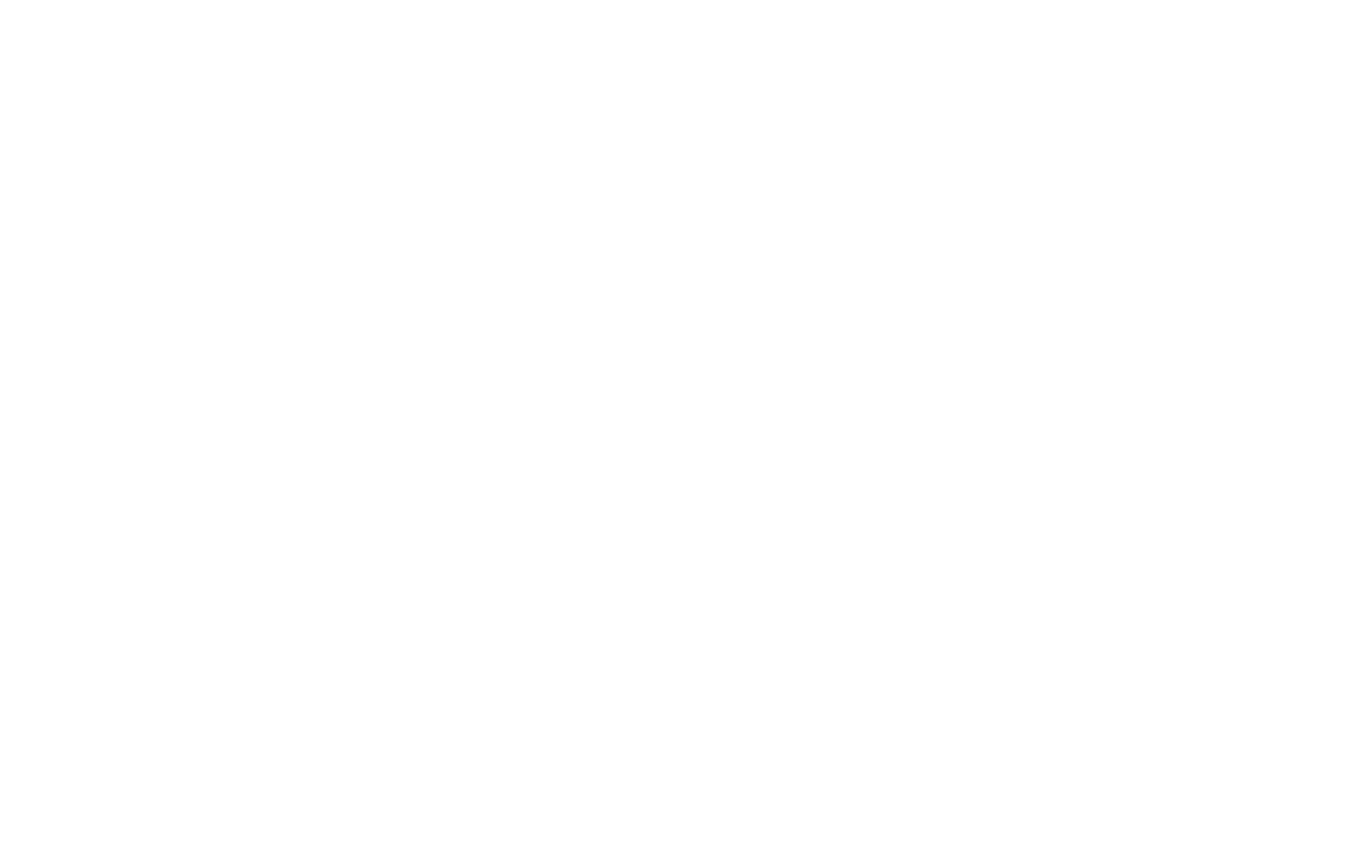 scroll, scrollTop: 0, scrollLeft: 0, axis: both 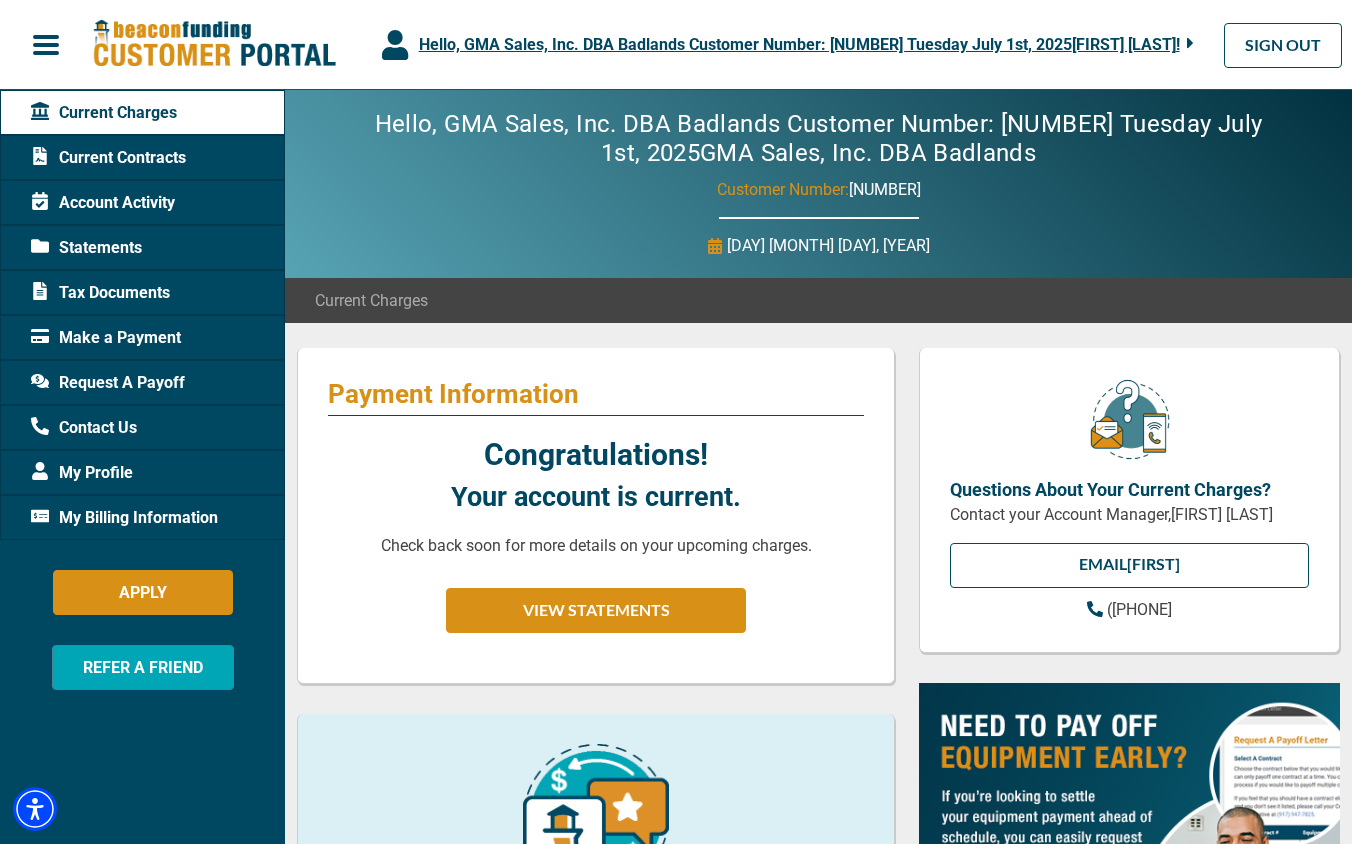 click on "Make a Payment" at bounding box center [106, 338] 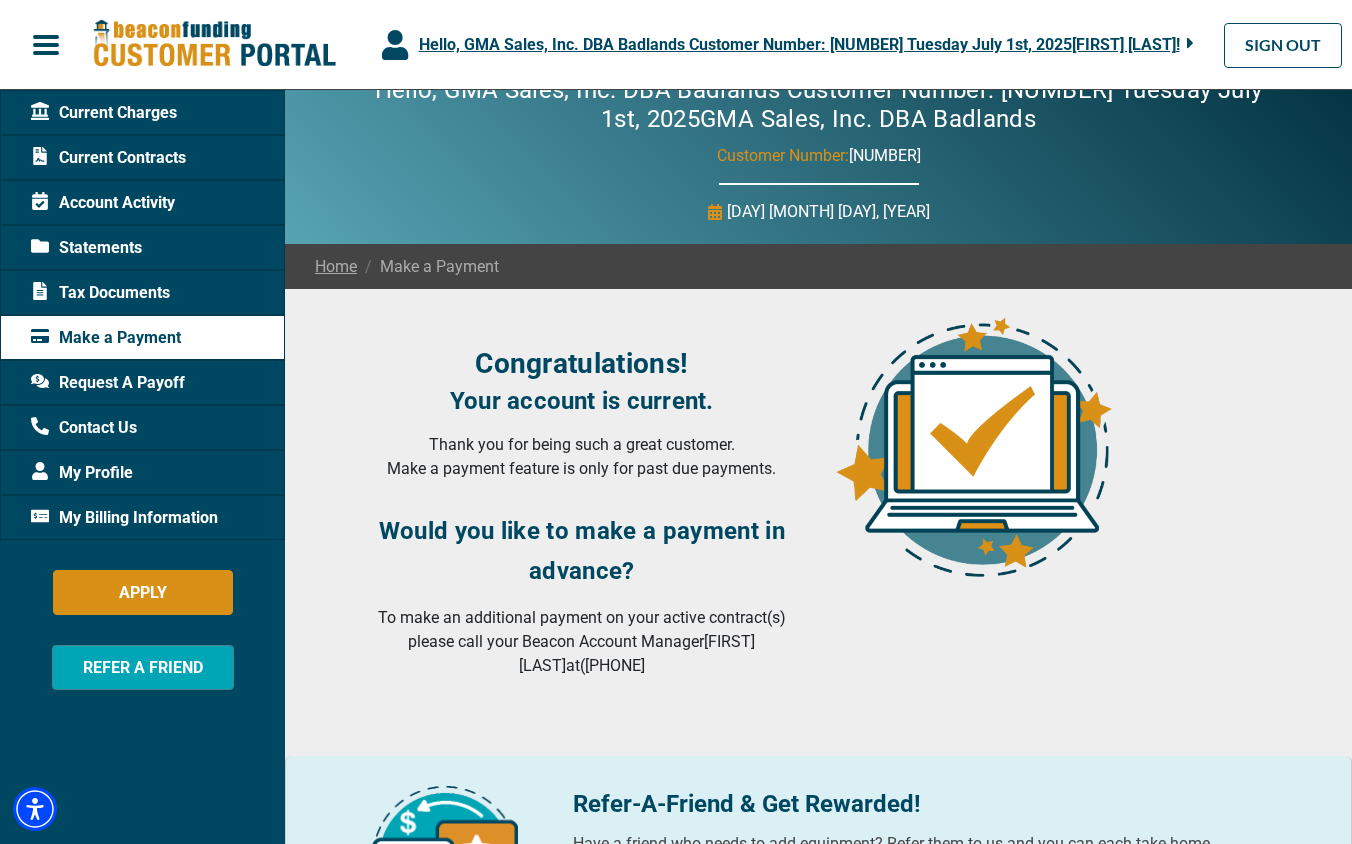 scroll, scrollTop: 18, scrollLeft: 0, axis: vertical 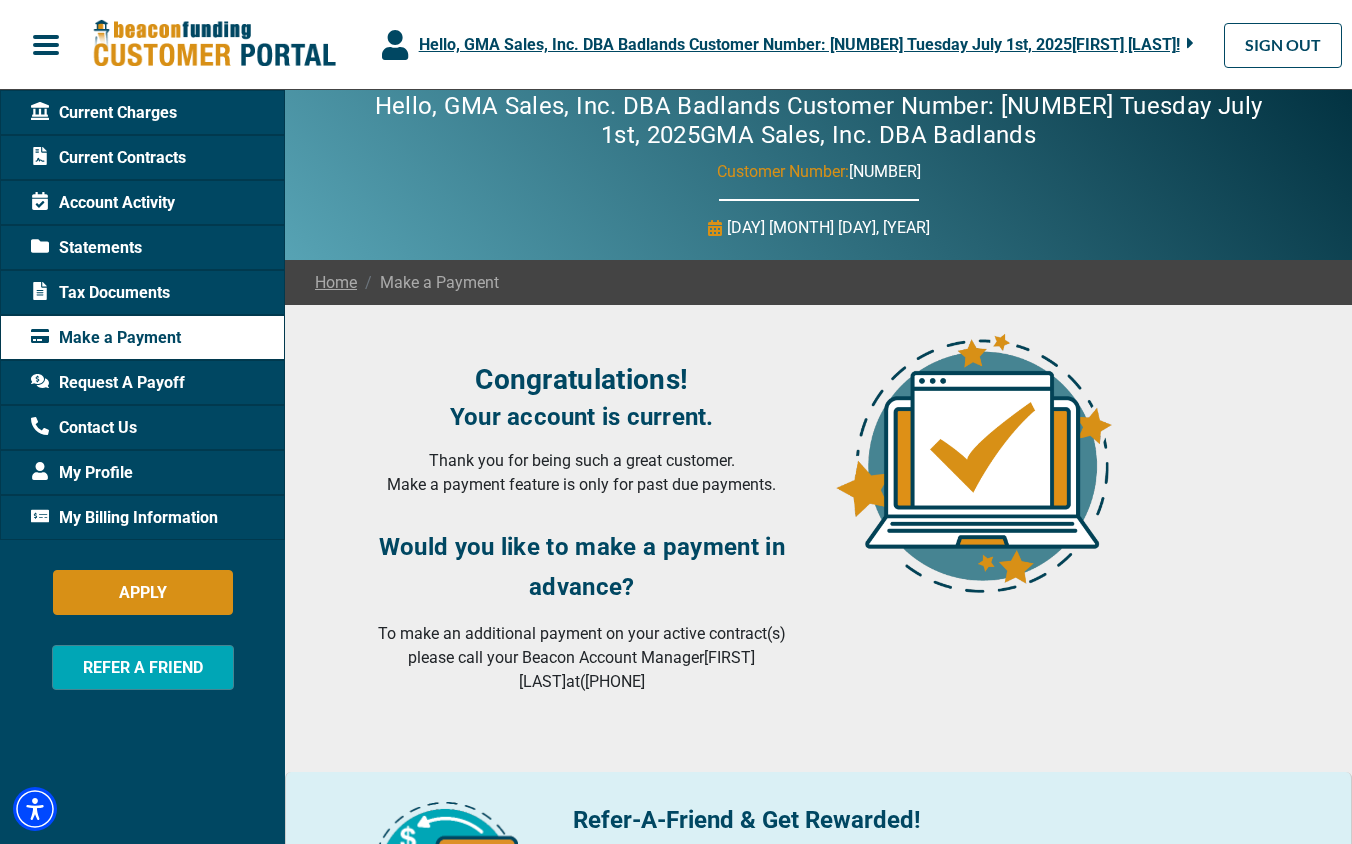 click on "Current Charges" at bounding box center [104, 113] 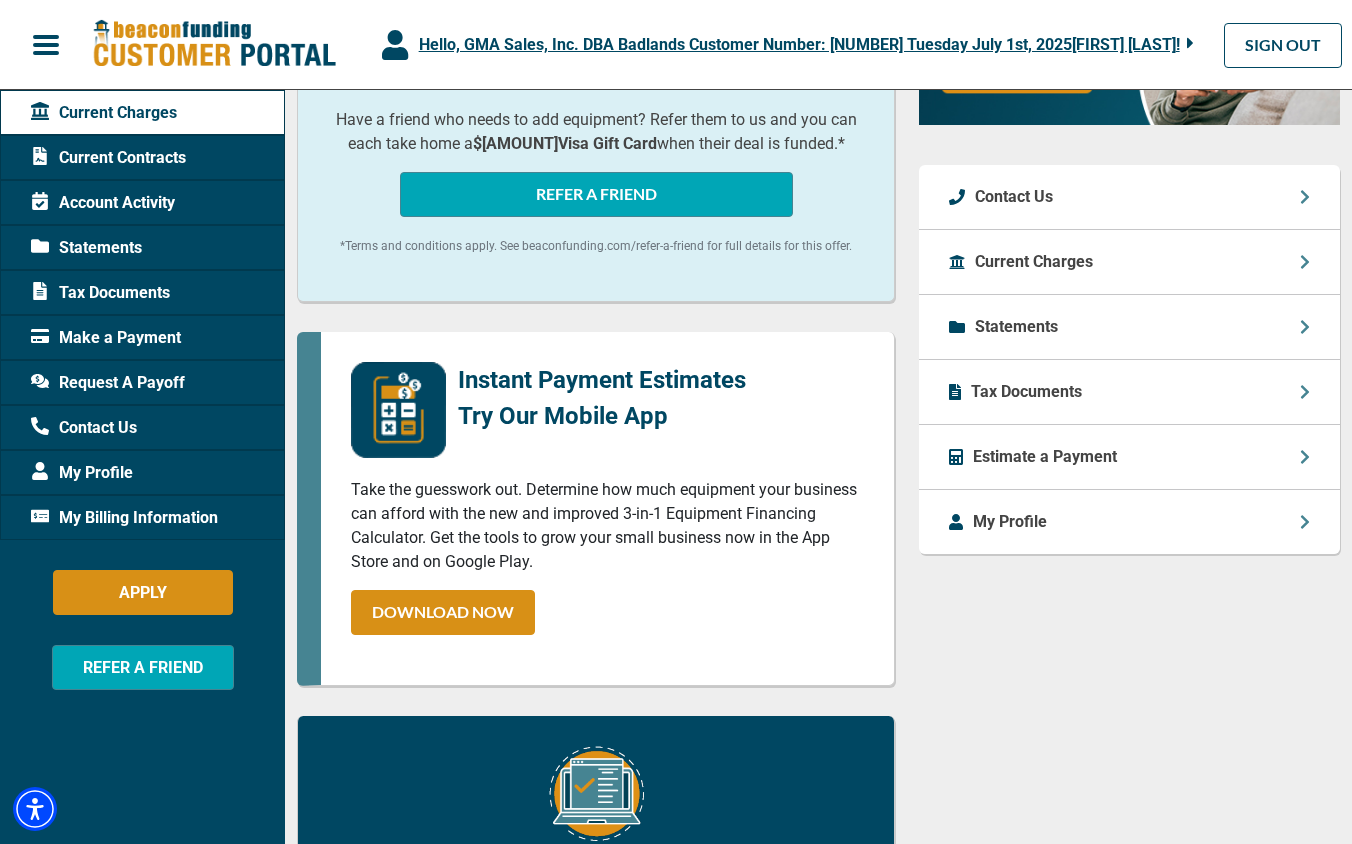 scroll, scrollTop: 877, scrollLeft: 0, axis: vertical 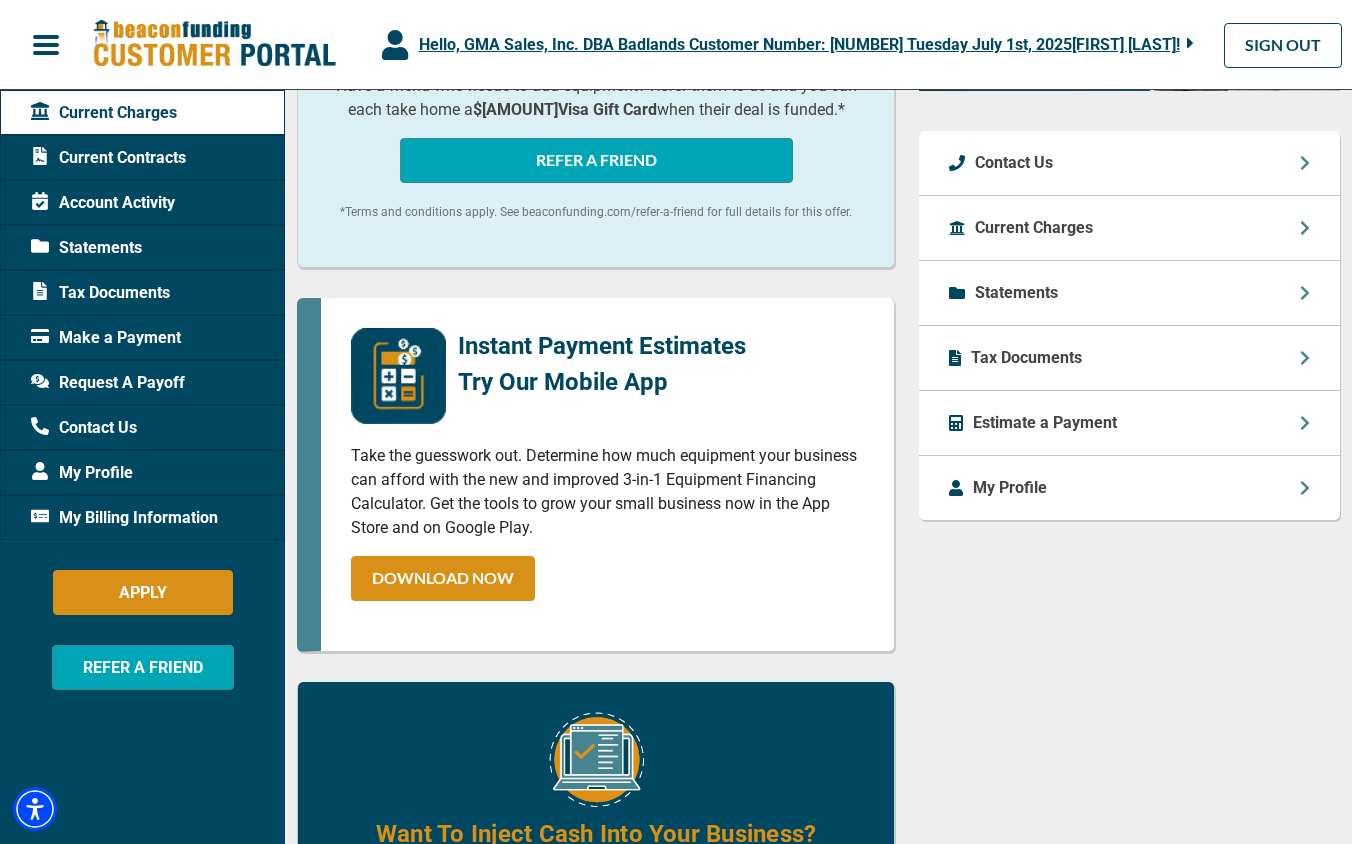 click on "Current Charges" at bounding box center [1014, 163] 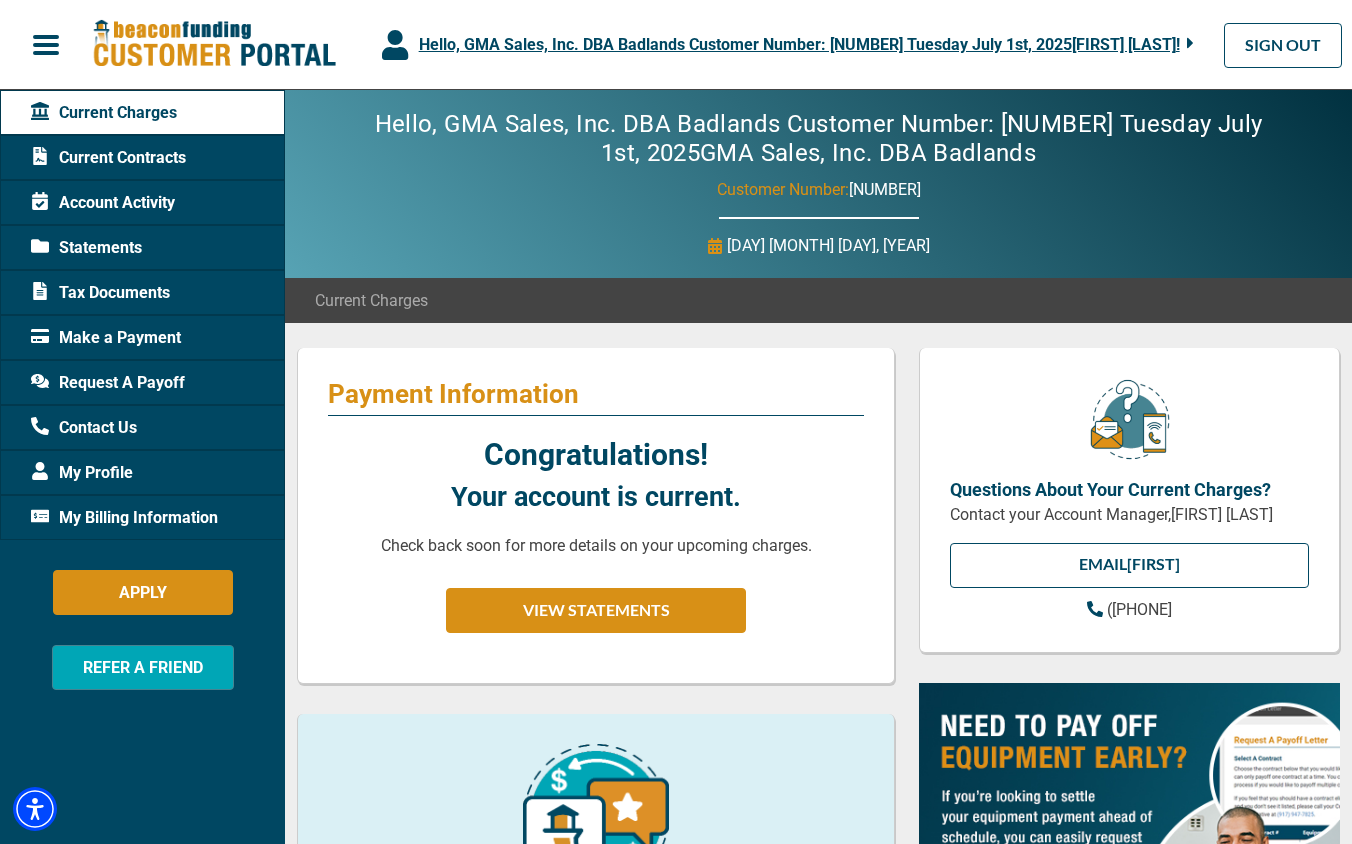 click on "Make a Payment" at bounding box center (106, 338) 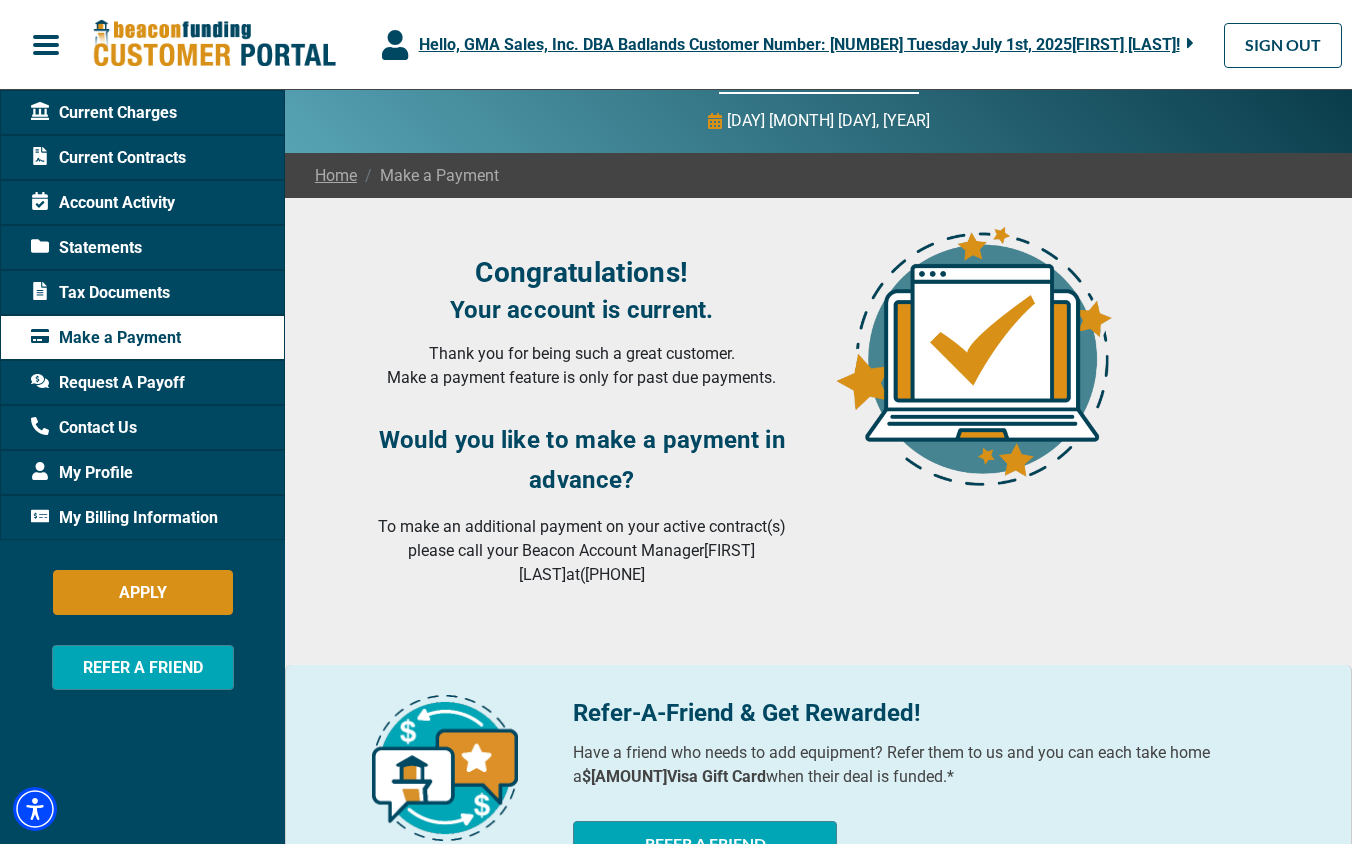scroll, scrollTop: 123, scrollLeft: 0, axis: vertical 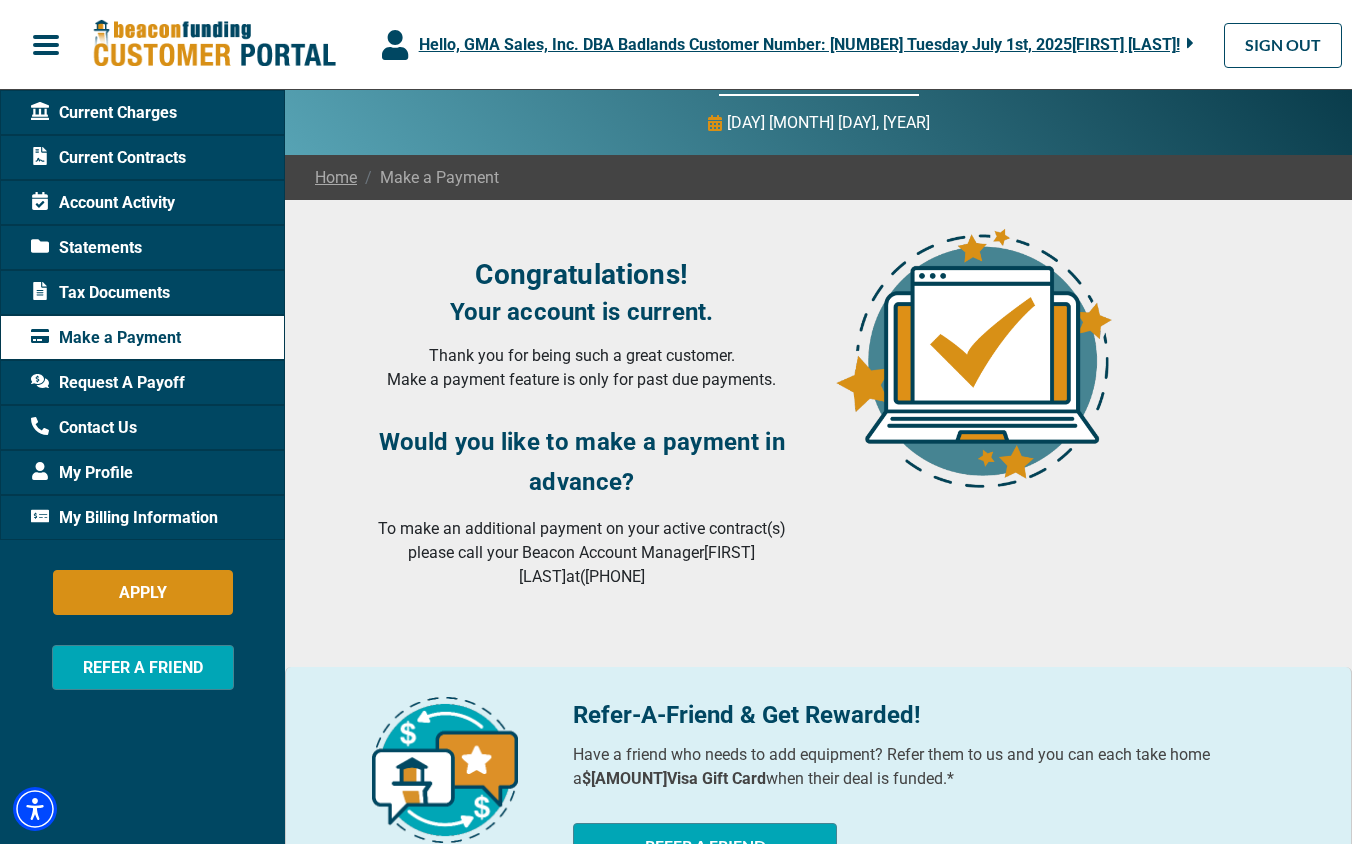 click on "Statements" at bounding box center (86, 248) 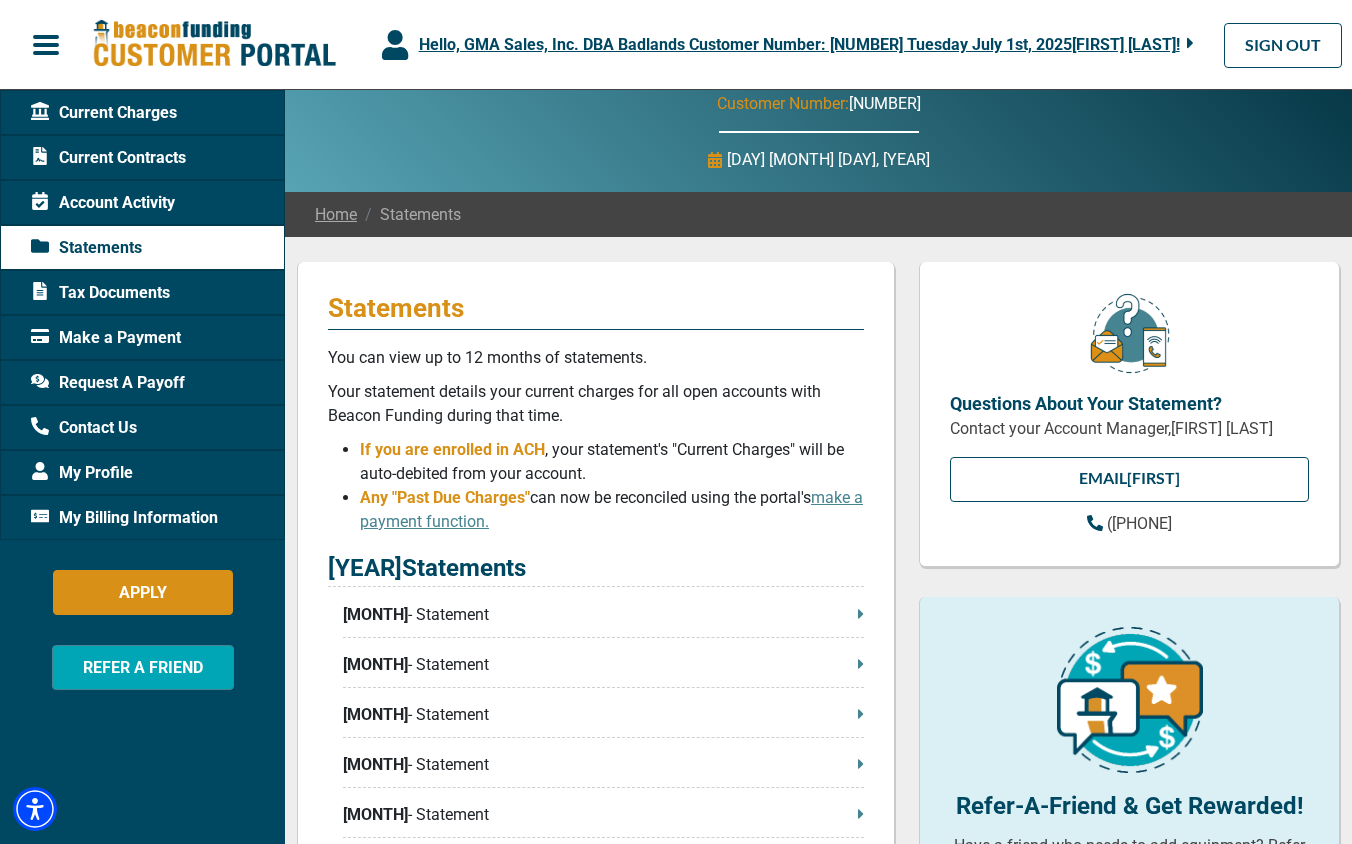 scroll, scrollTop: 71, scrollLeft: 0, axis: vertical 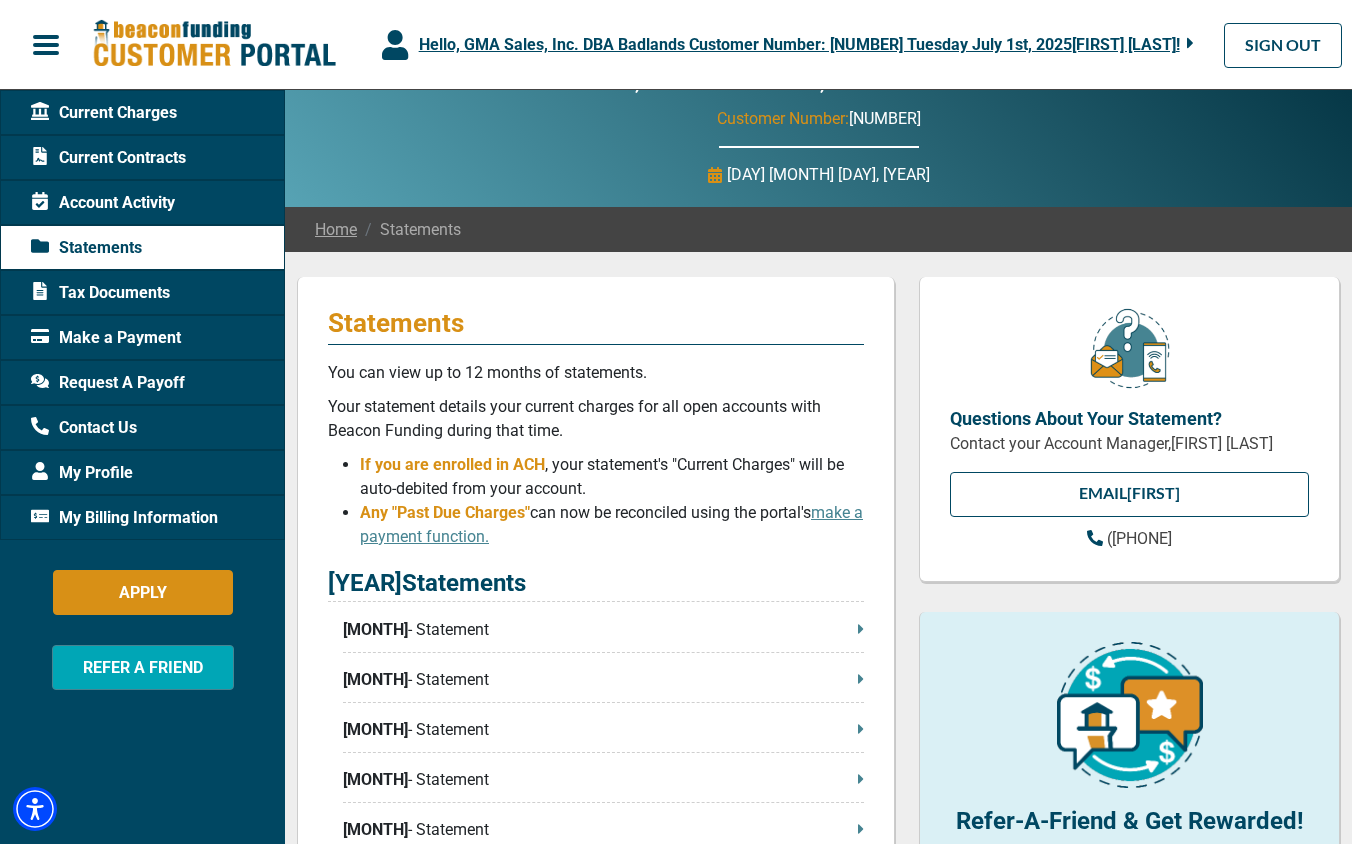 click on "Current Charges" at bounding box center [104, 113] 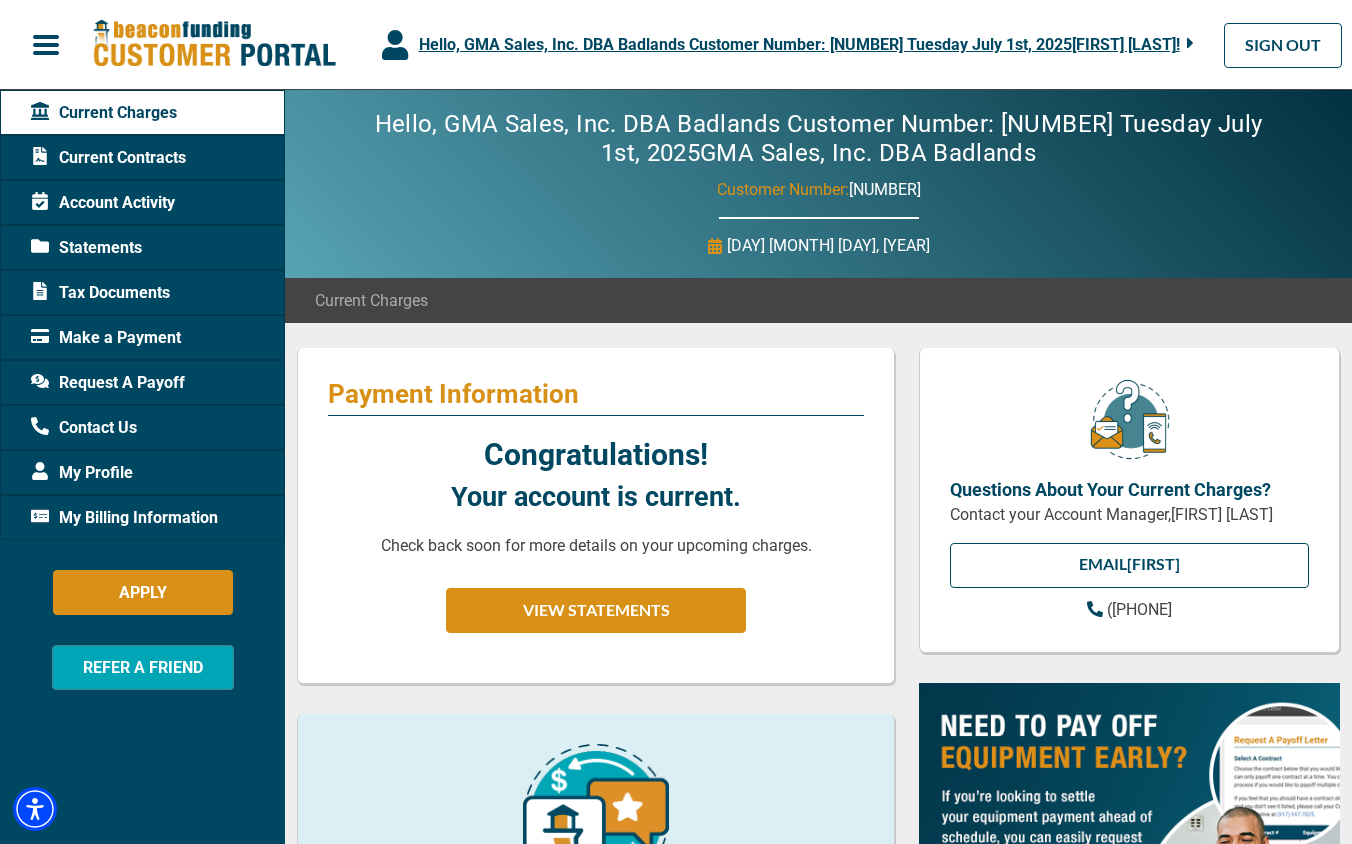click on "Congratulations!
Your account is current.
Check back soon for more details on your upcoming charges.
VIEW STATEMENTS" at bounding box center (596, 542) 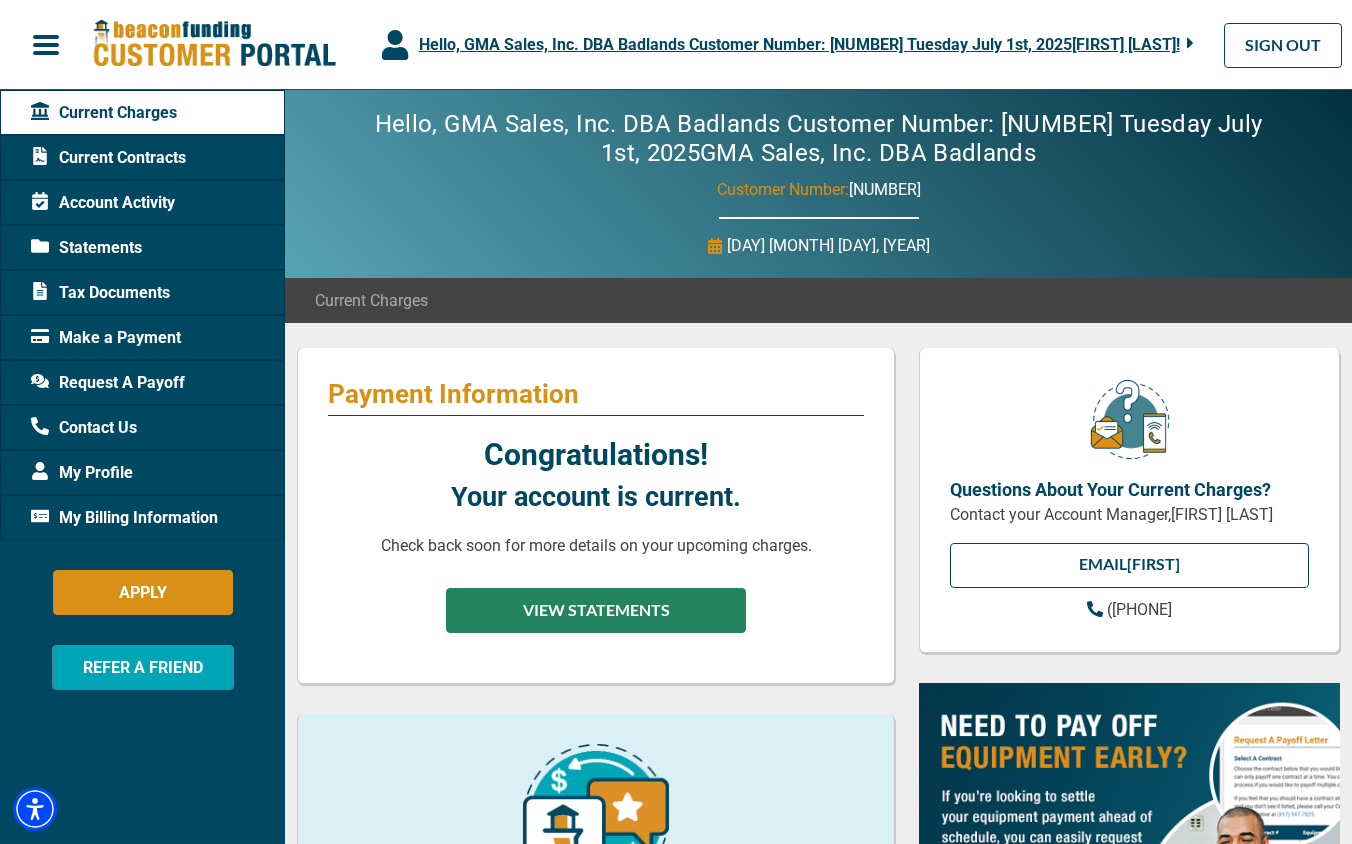 click on "VIEW STATEMENTS" at bounding box center (596, 610) 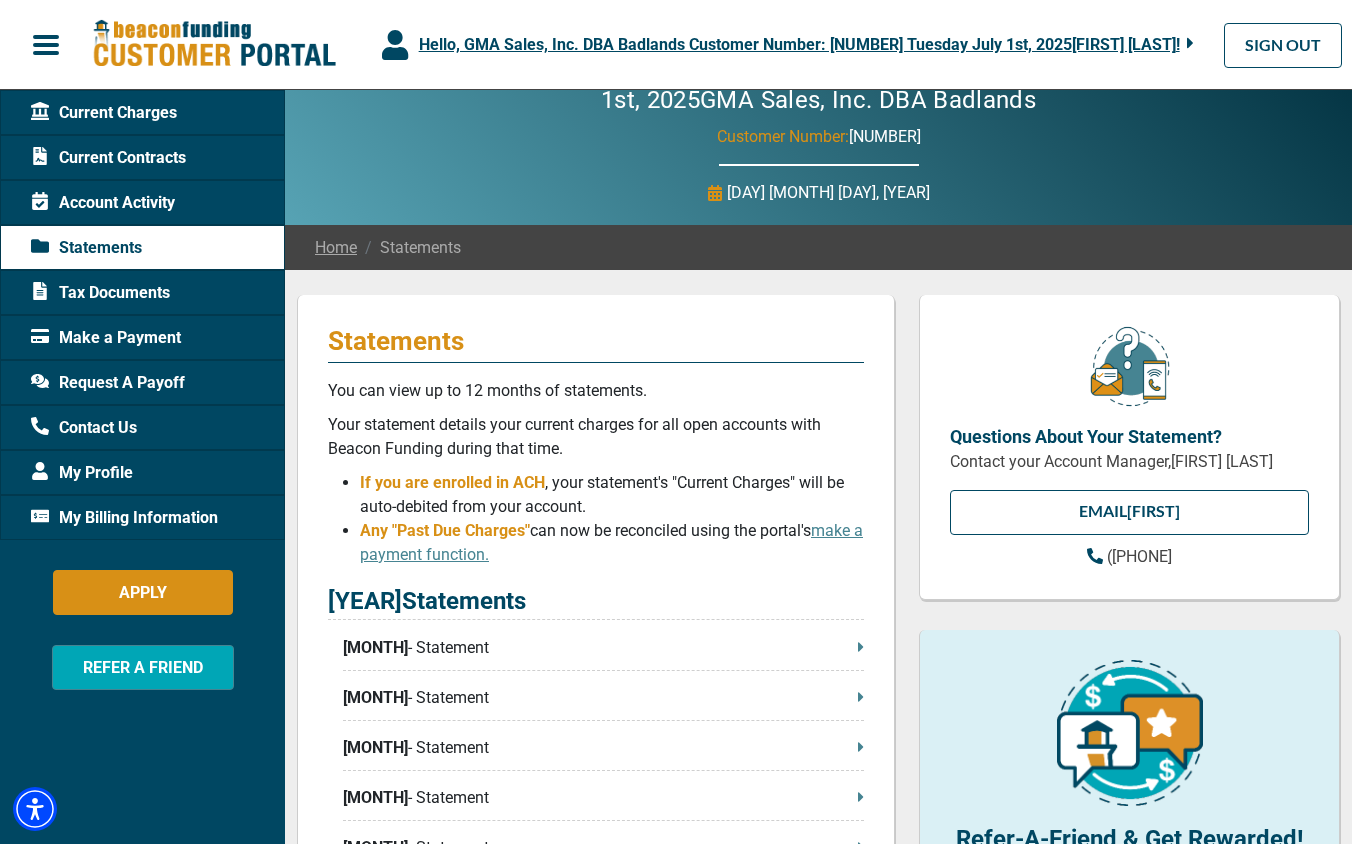 scroll, scrollTop: 110, scrollLeft: 0, axis: vertical 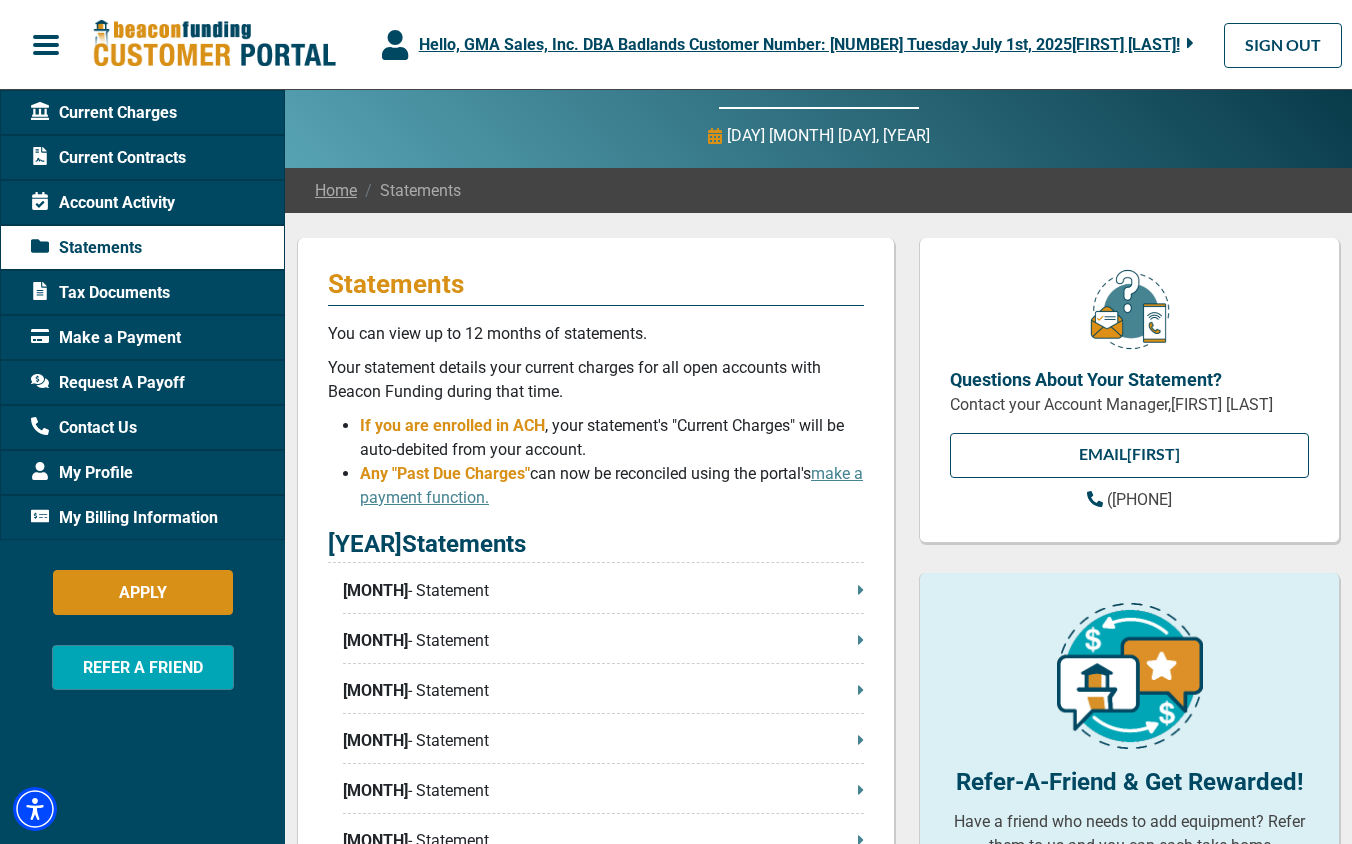 click on "[MONTH]  - Statement" at bounding box center (603, 591) 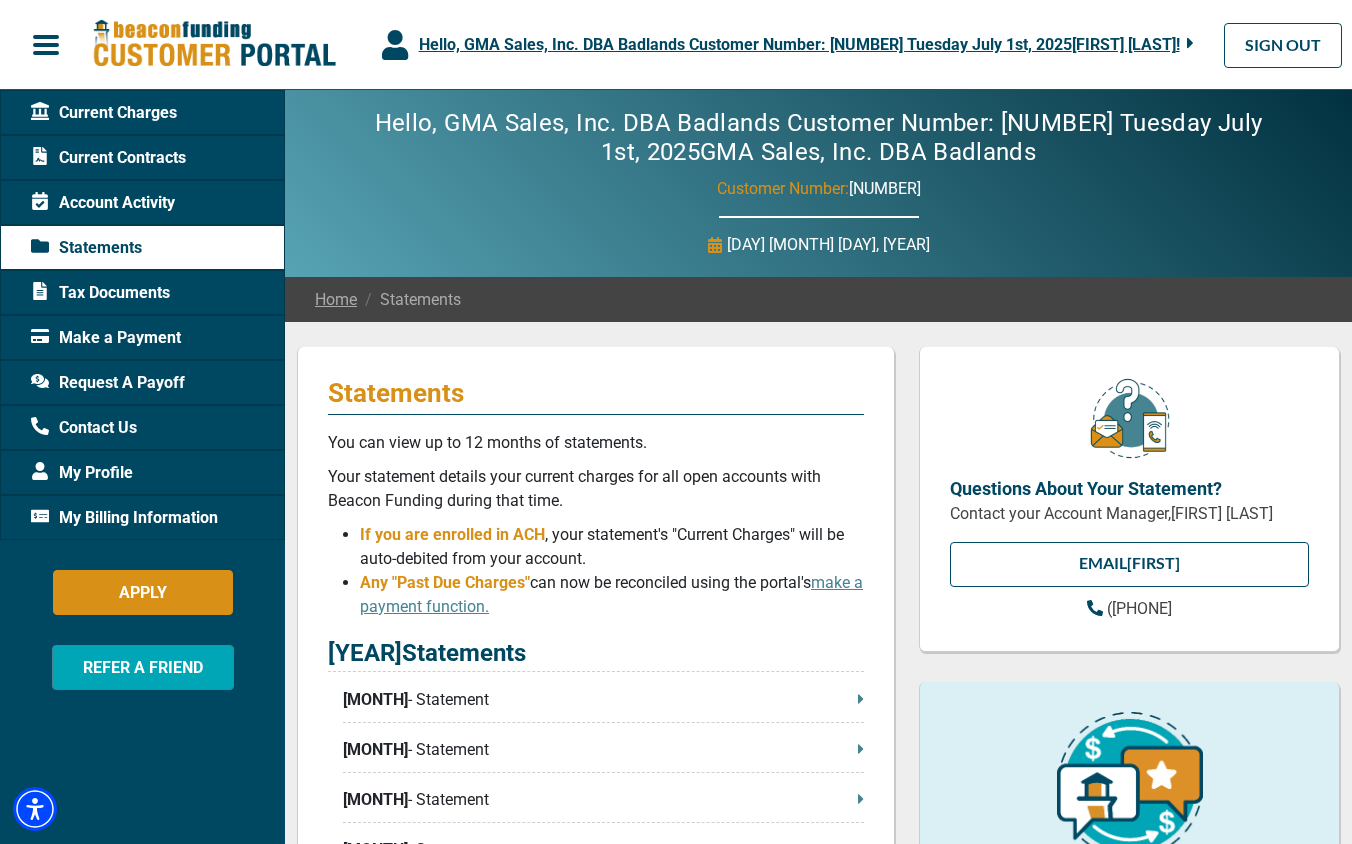 scroll, scrollTop: 0, scrollLeft: 0, axis: both 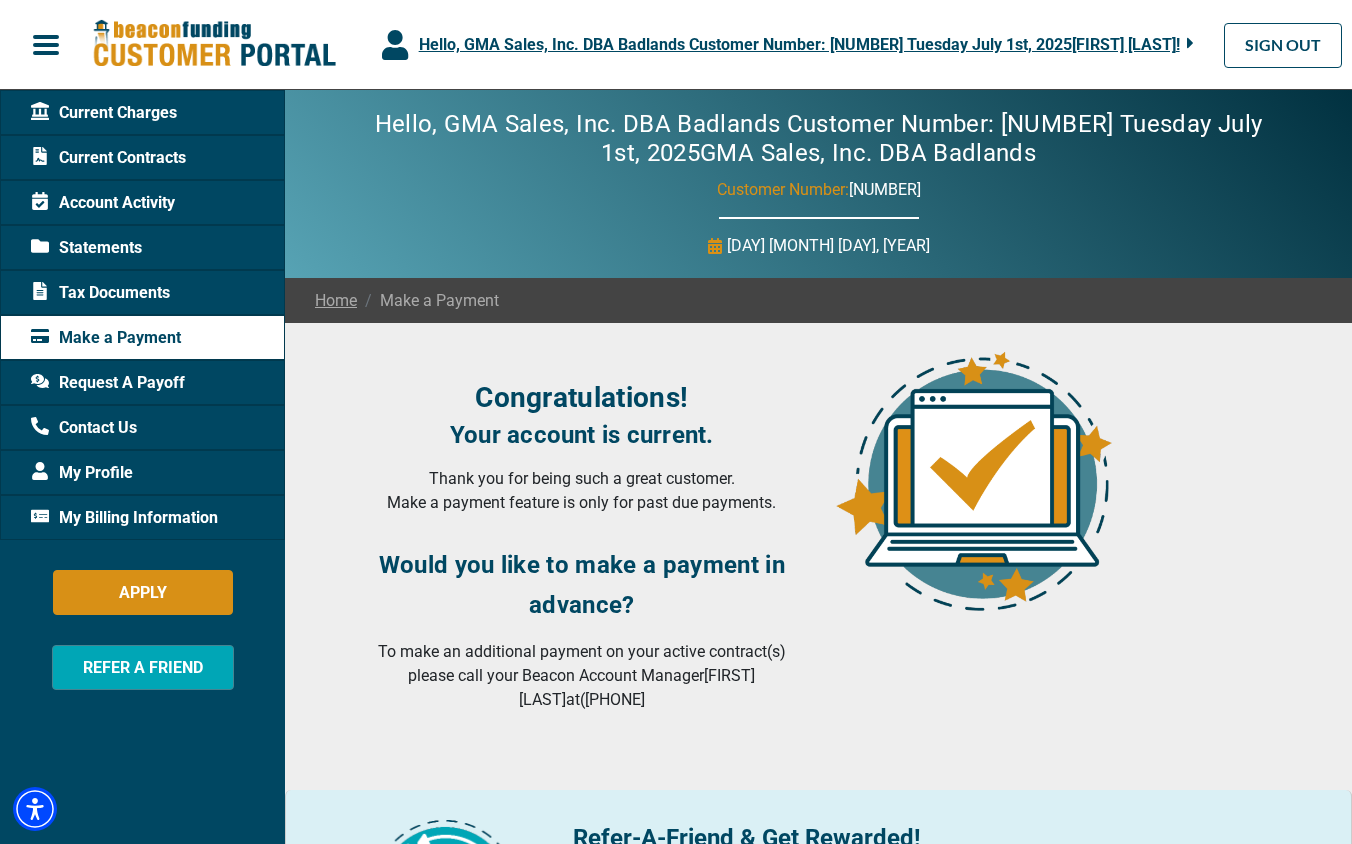 click on "Account Activity" at bounding box center (103, 203) 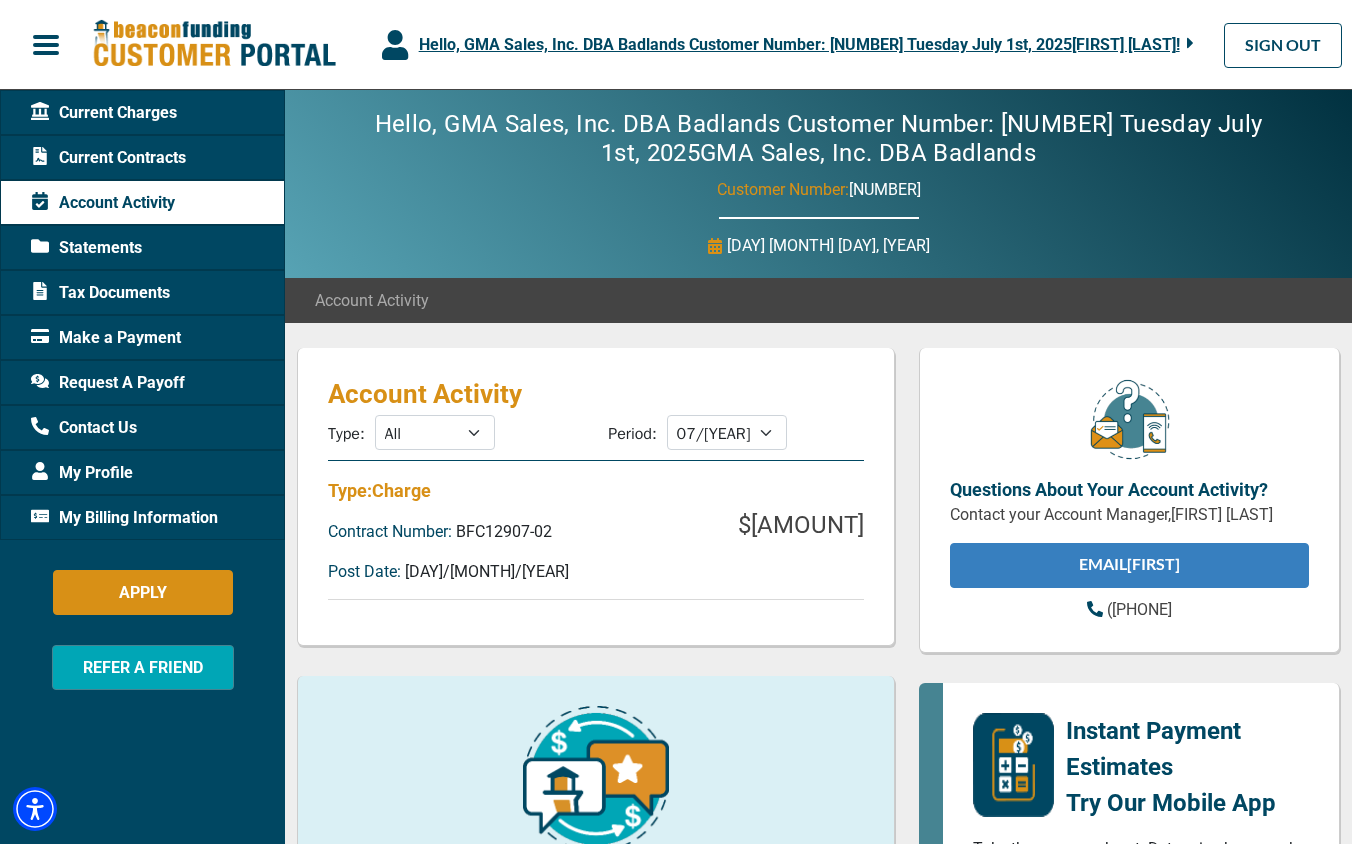 click on "EMAIL [NAME]" at bounding box center [1129, 565] 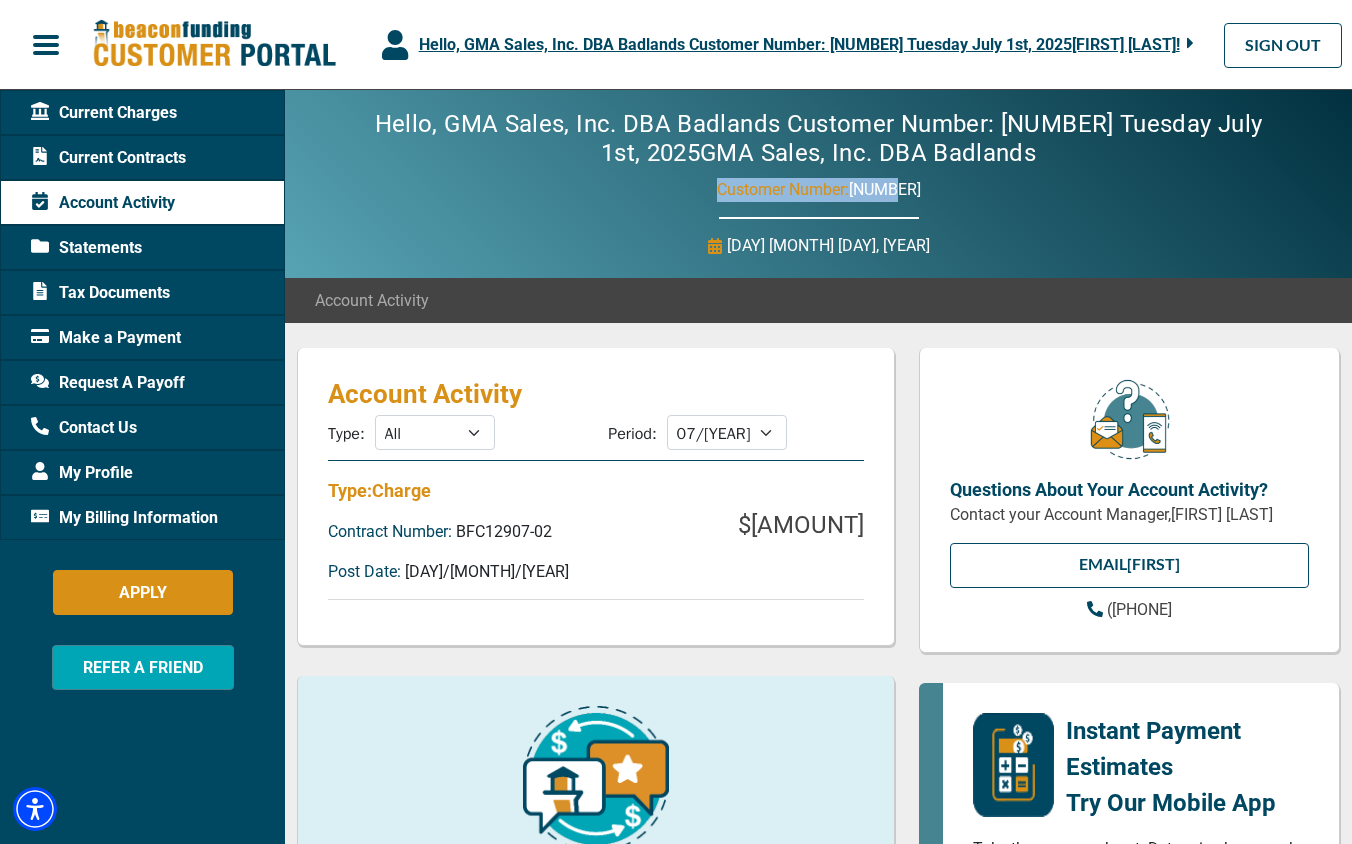 drag, startPoint x: 729, startPoint y: 159, endPoint x: 922, endPoint y: 159, distance: 193 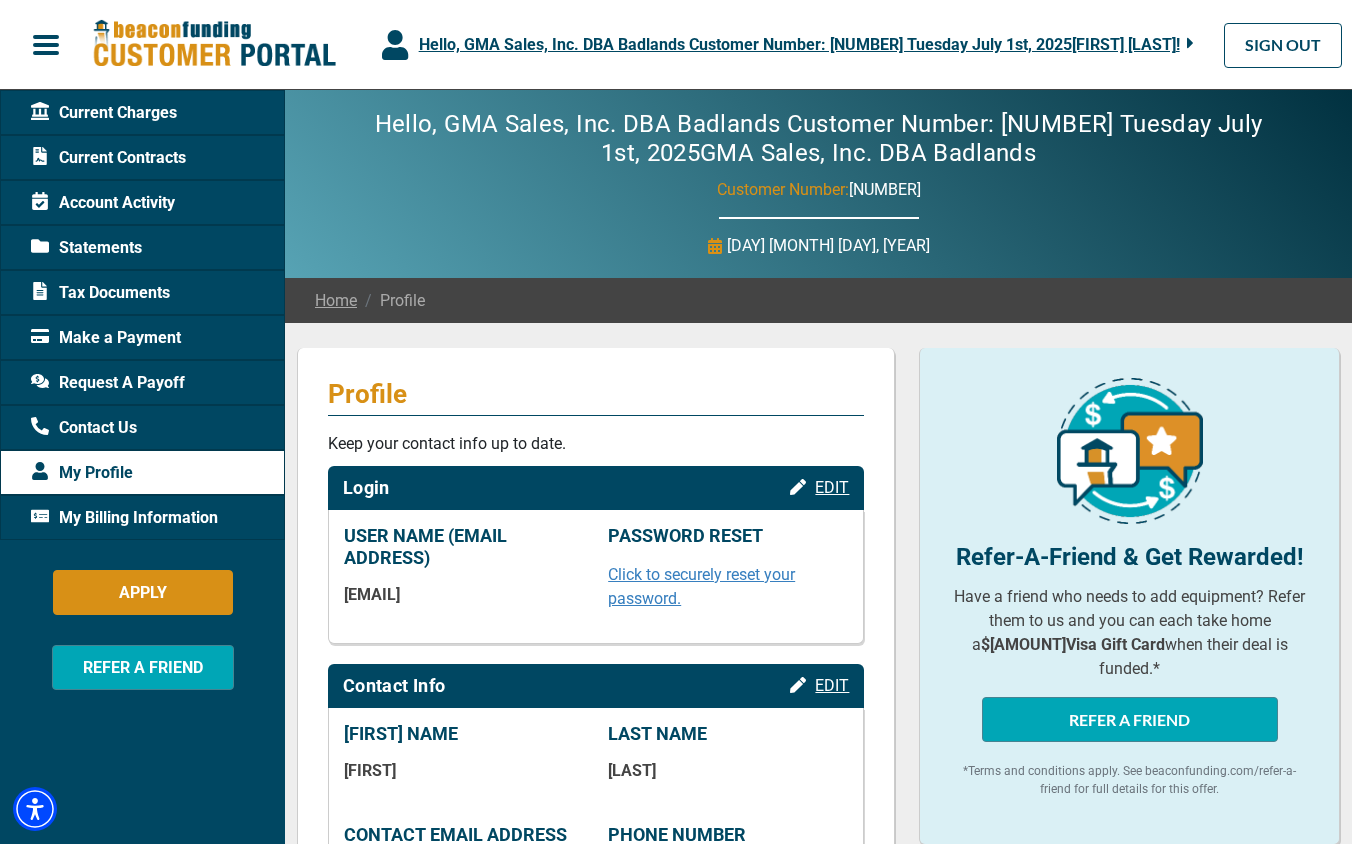 scroll, scrollTop: 0, scrollLeft: 0, axis: both 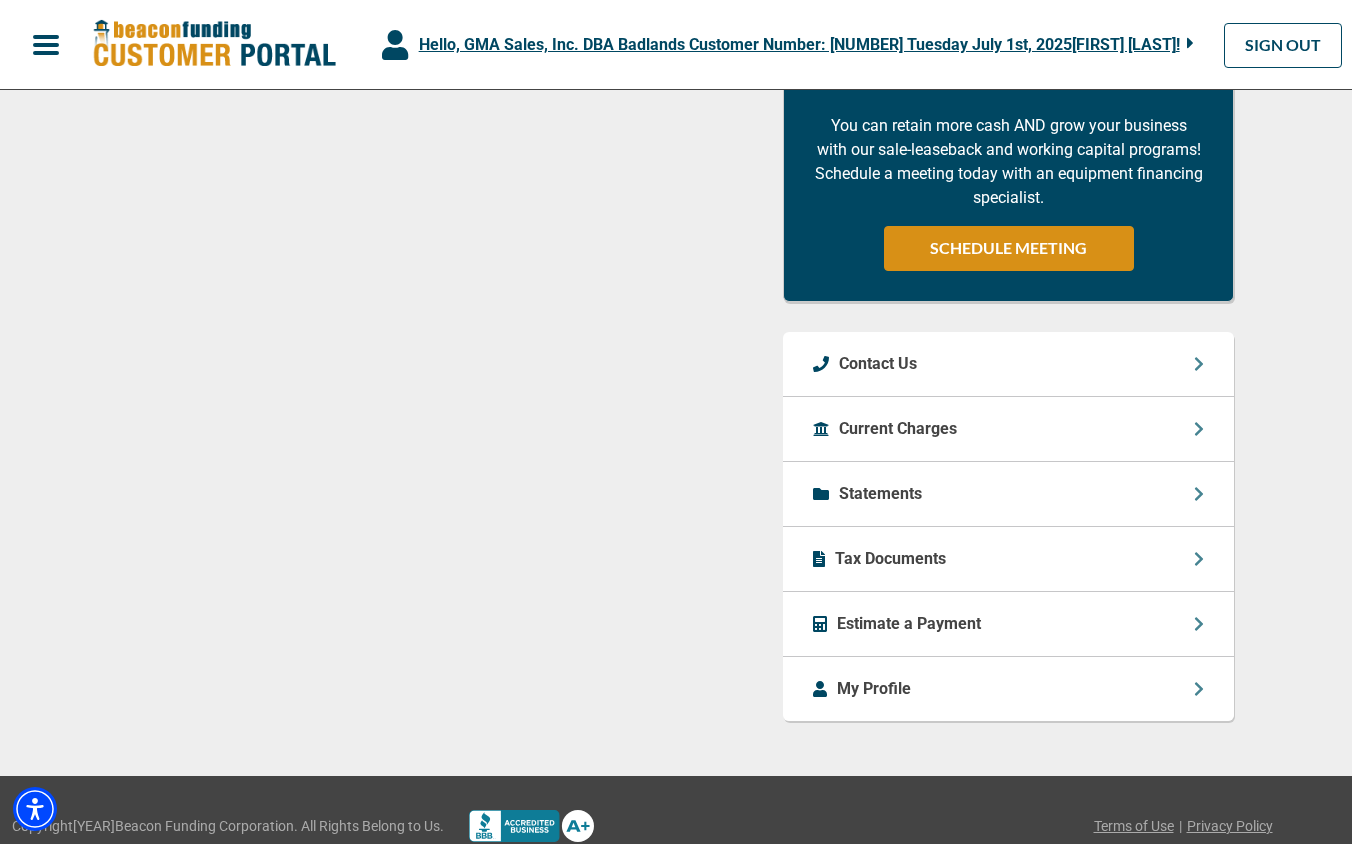 click on "Current Charges" at bounding box center [1008, 429] 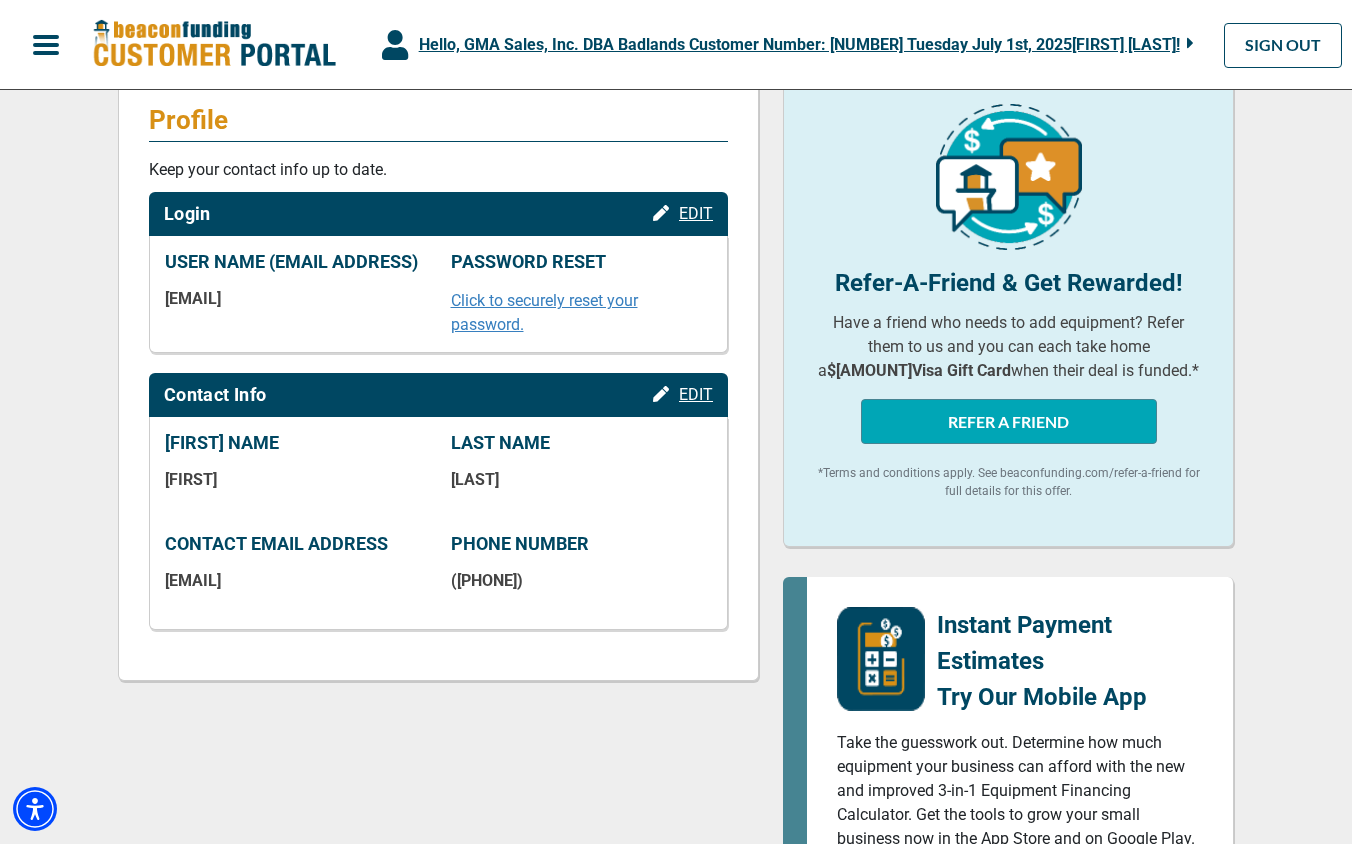 scroll, scrollTop: 0, scrollLeft: 0, axis: both 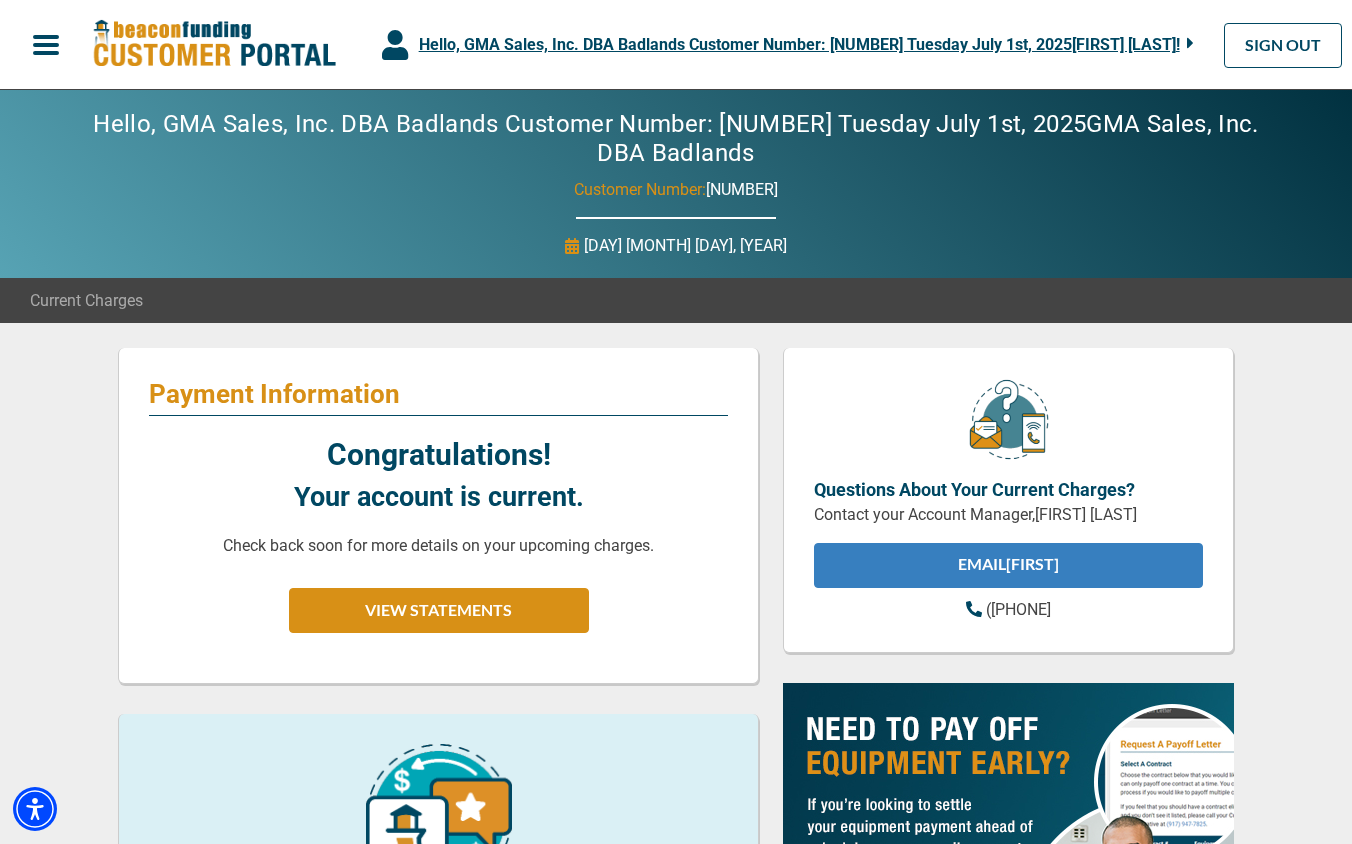 click on "EMAIL [NAME]" at bounding box center [1008, 565] 